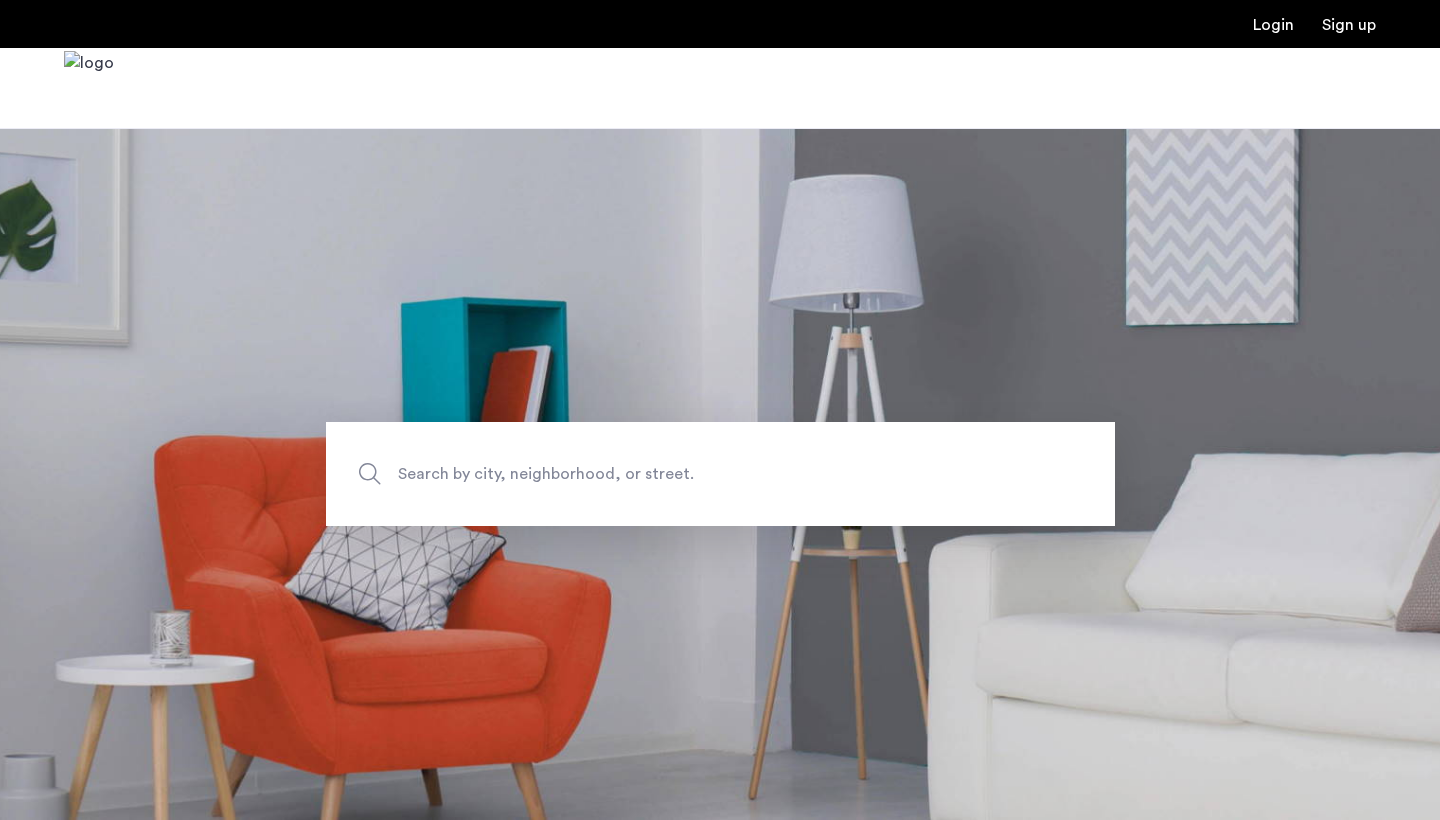 scroll, scrollTop: 0, scrollLeft: 0, axis: both 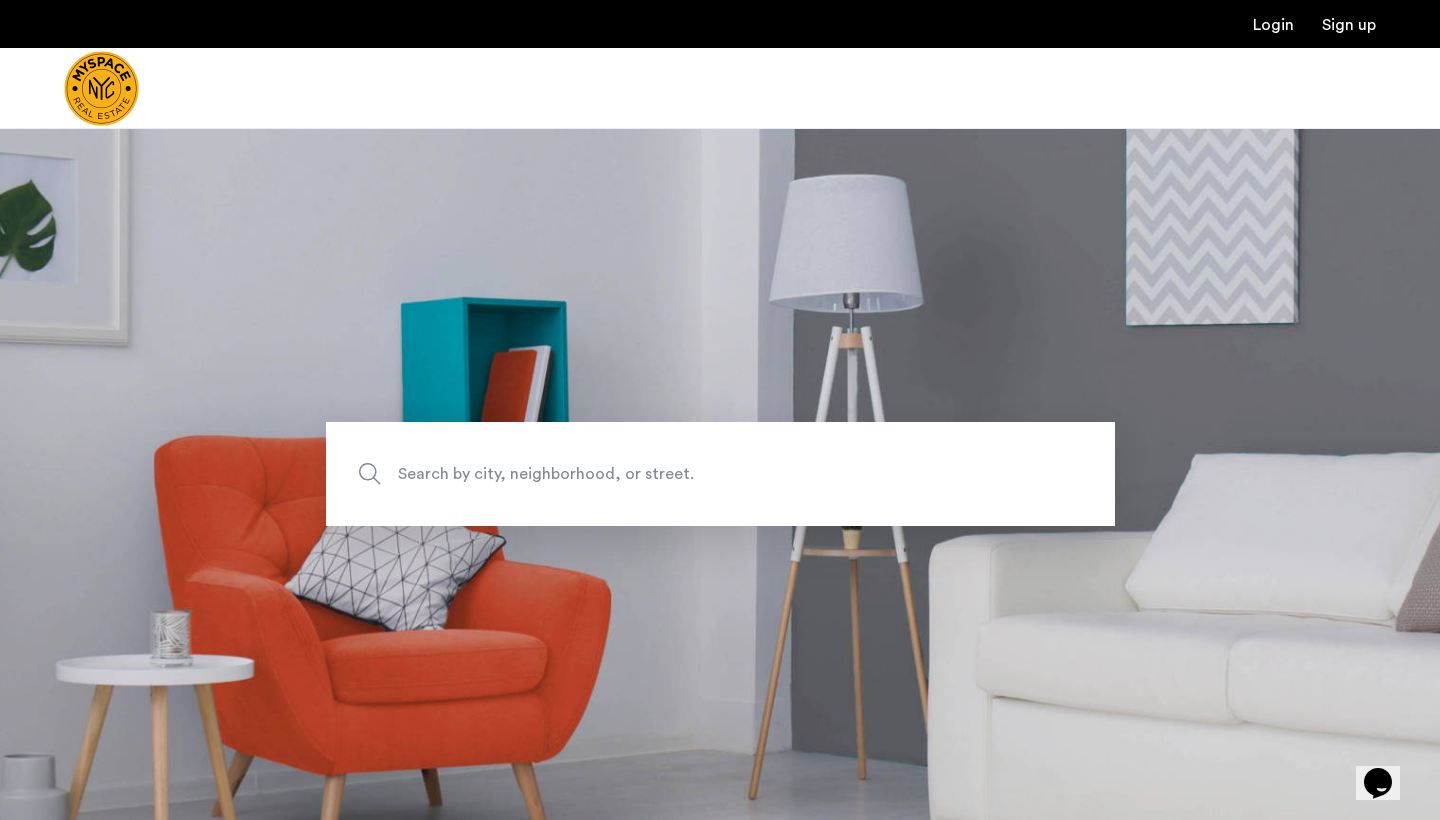 click on "Search by city, neighborhood, or street." 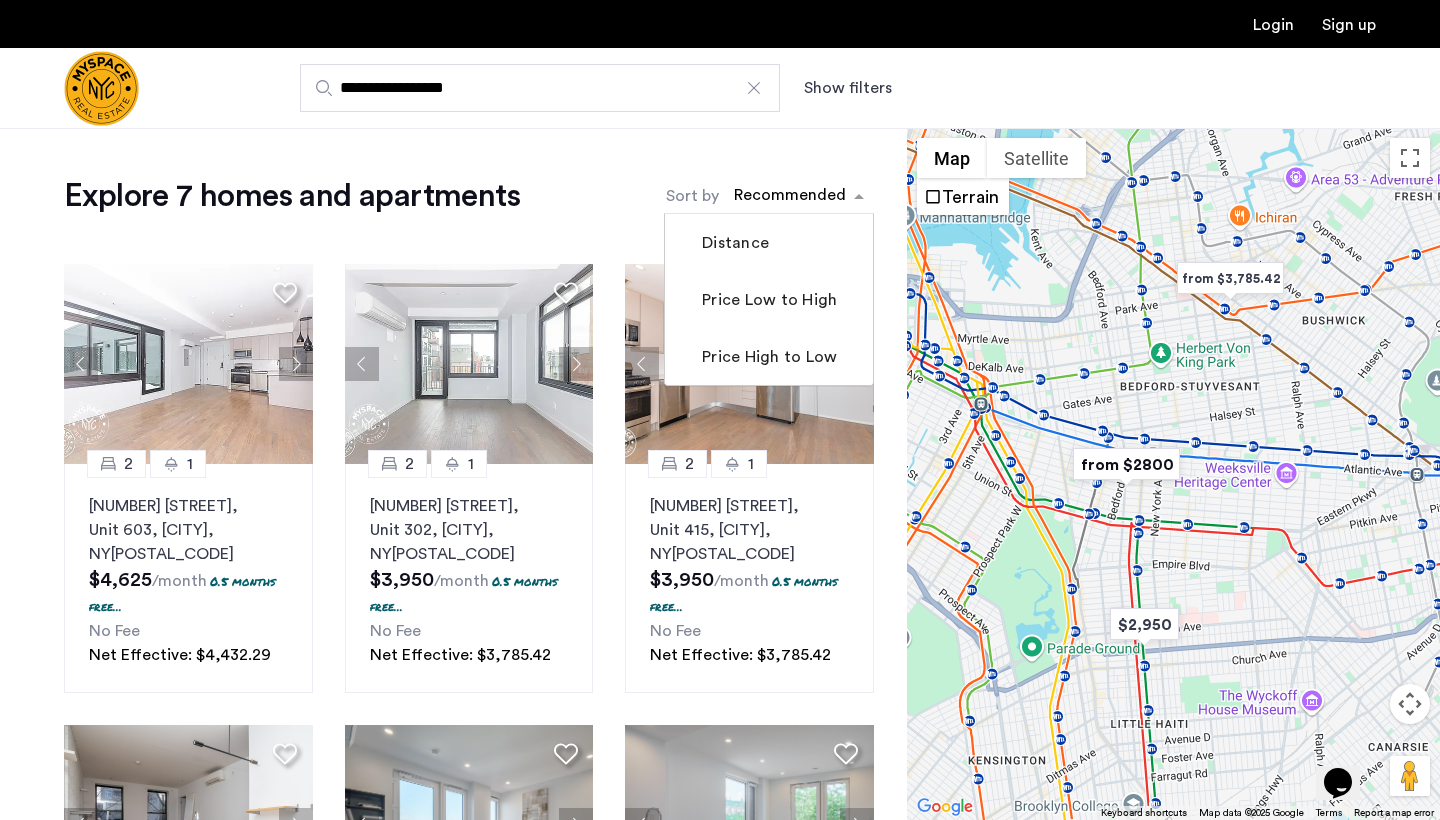 click 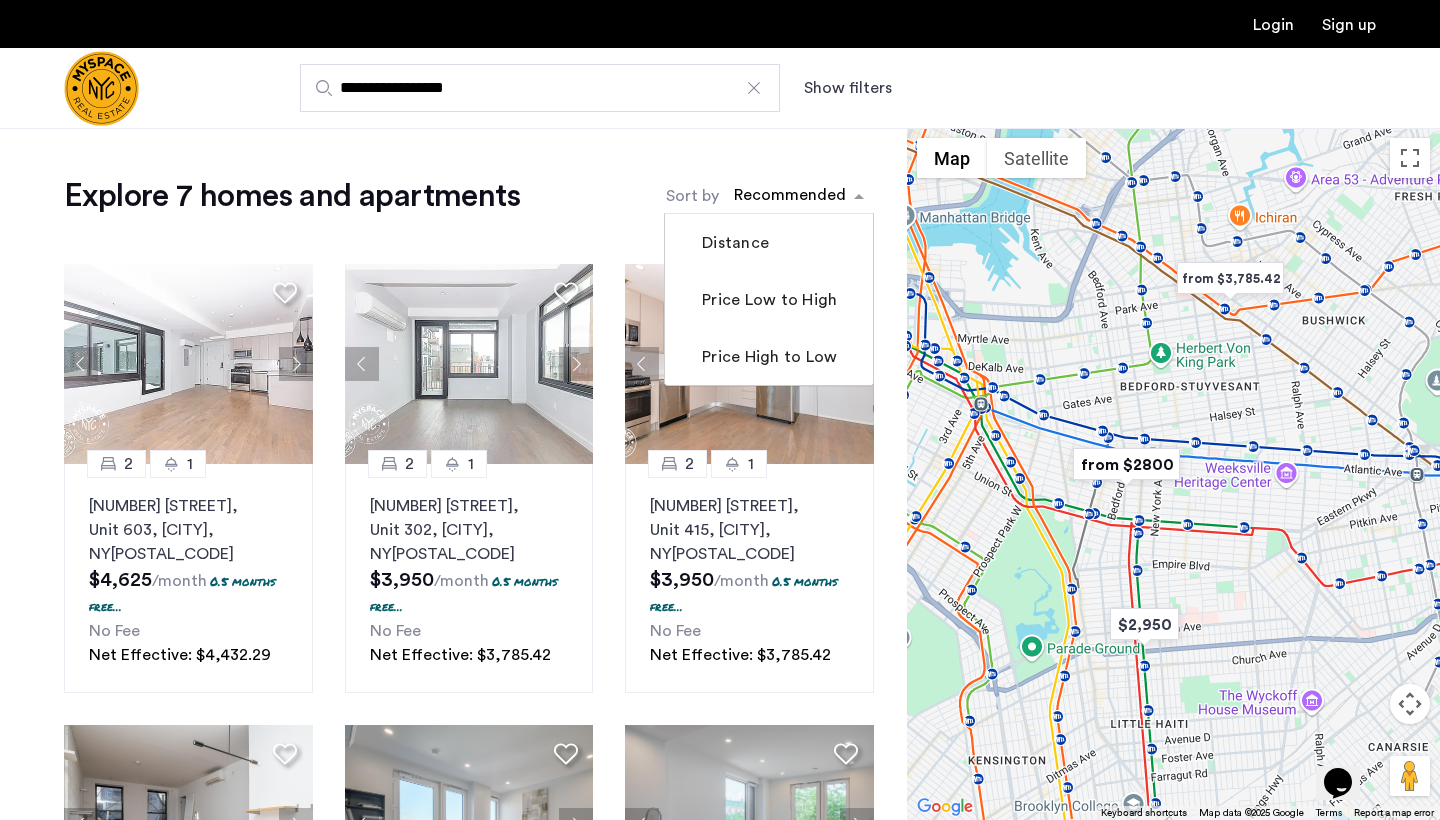 drag, startPoint x: 803, startPoint y: 311, endPoint x: 796, endPoint y: 300, distance: 13.038404 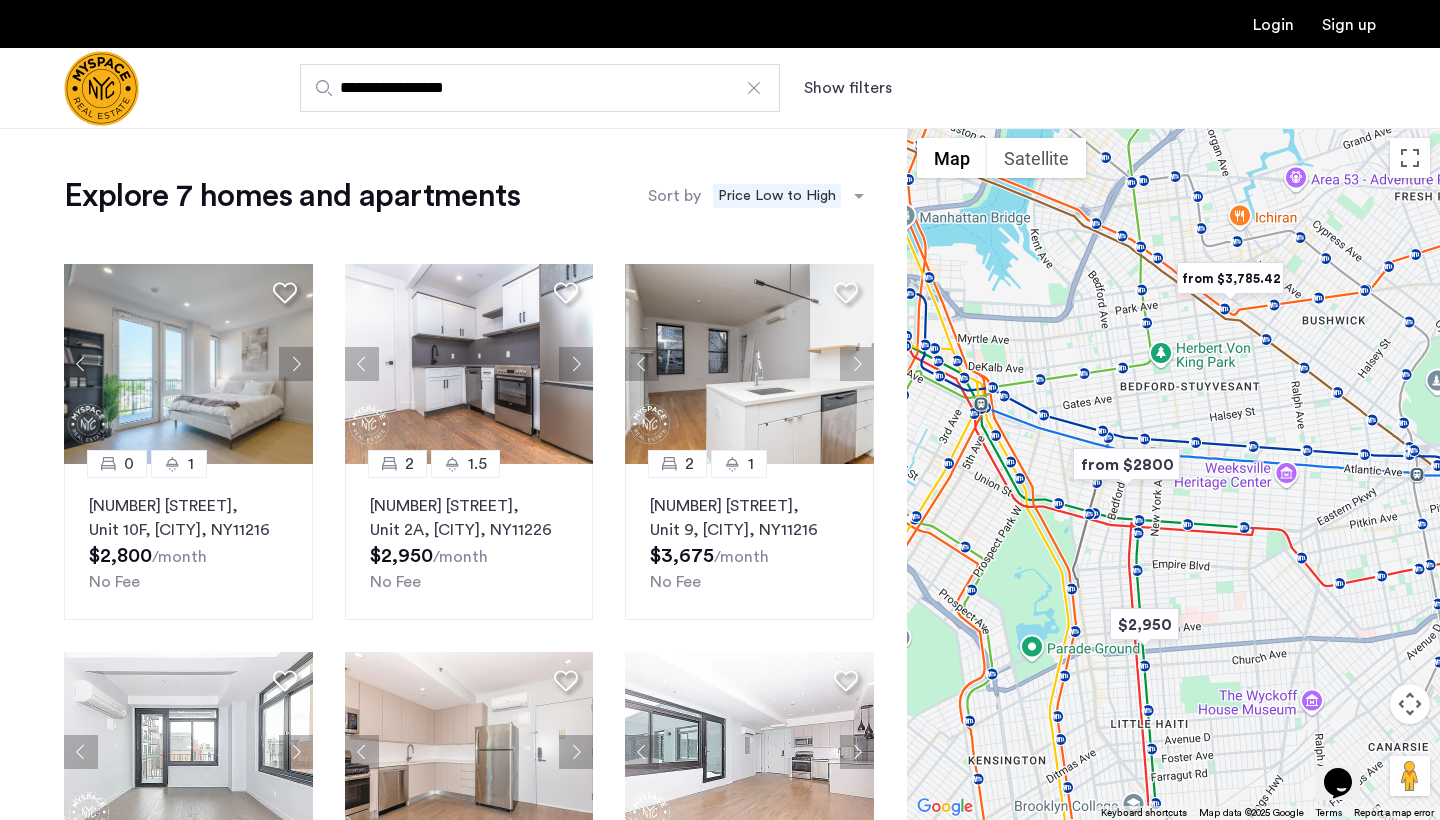 click on "Show filters" at bounding box center [848, 88] 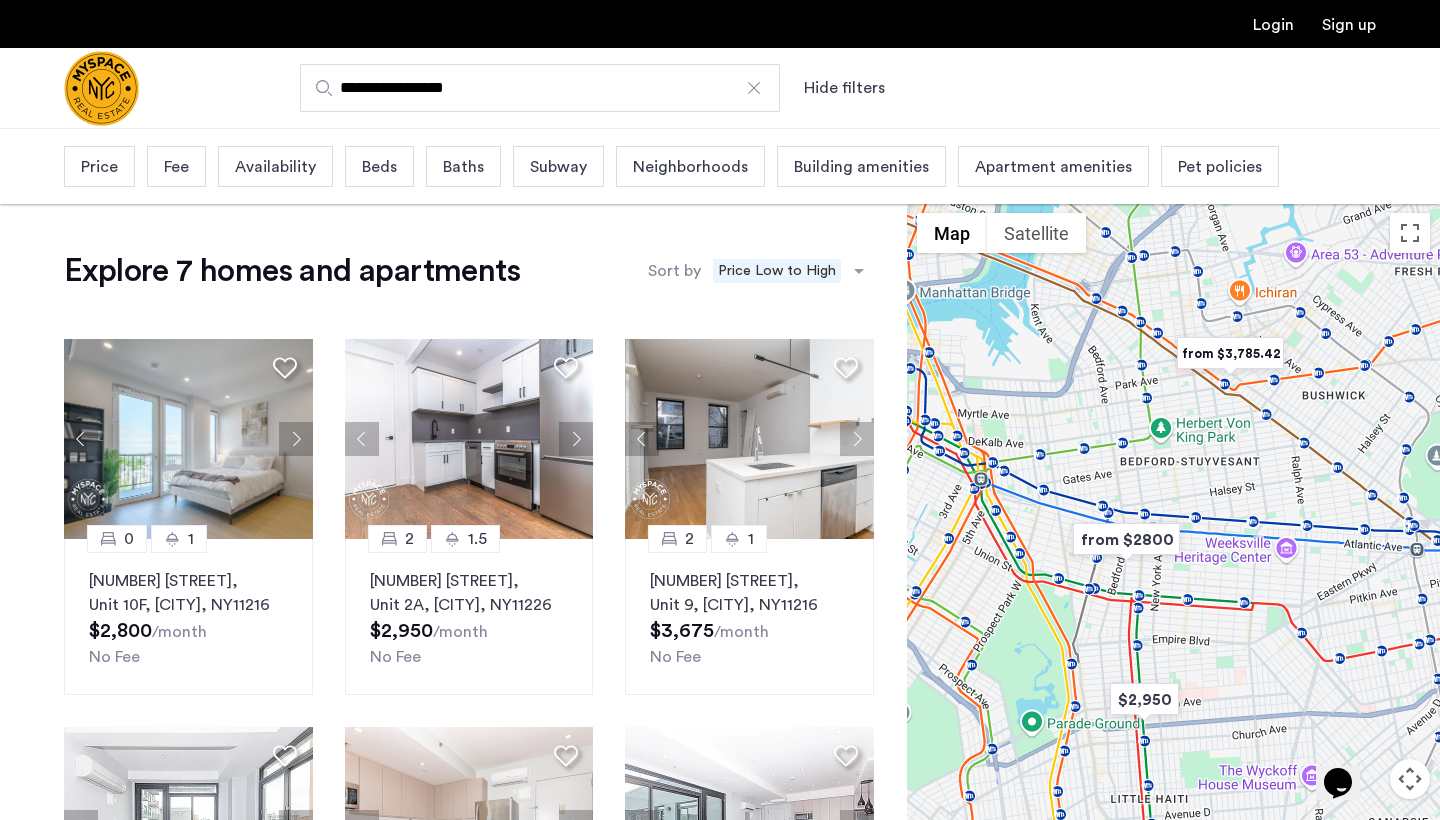 click on "Beds" at bounding box center (379, 166) 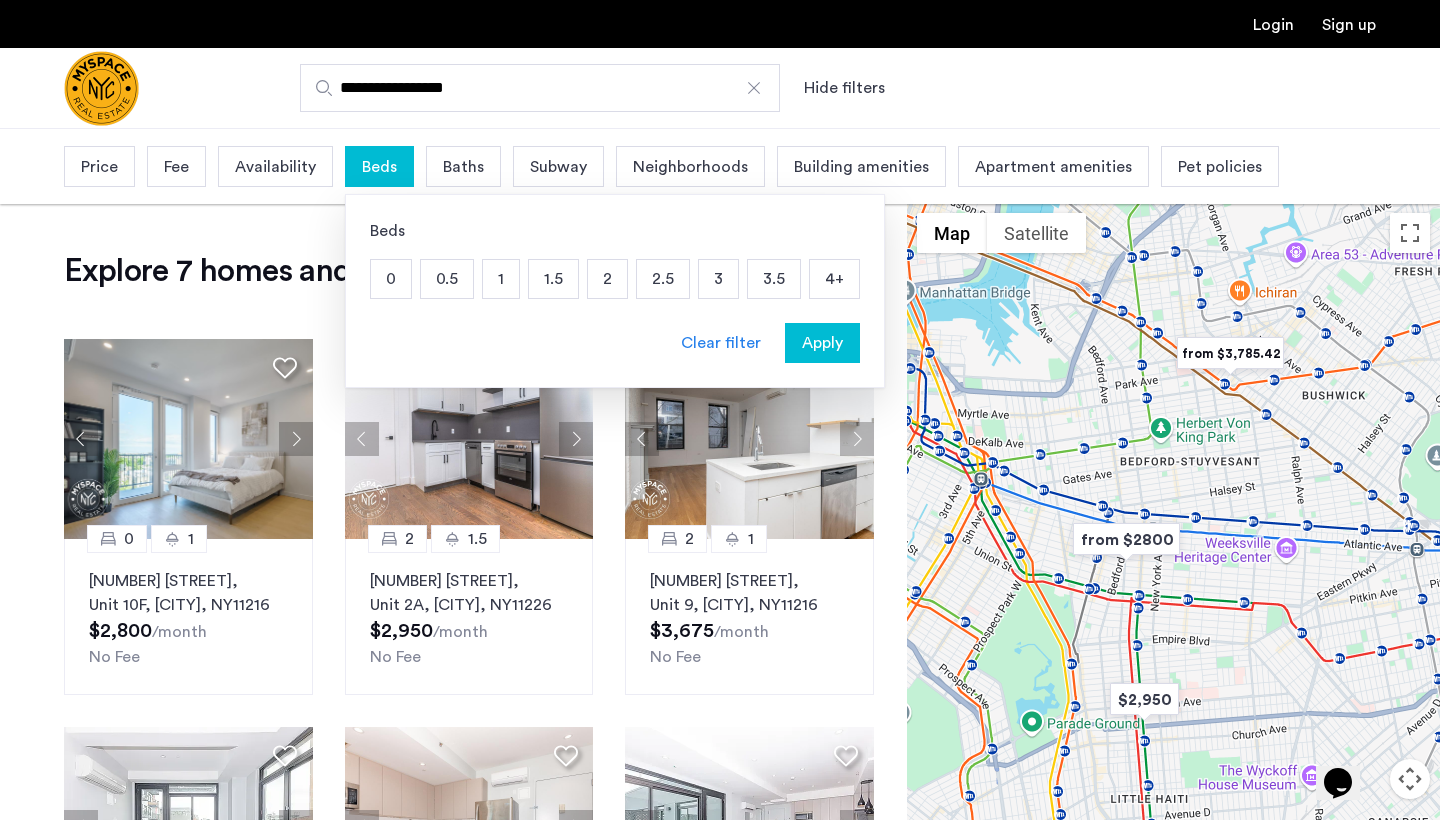 click on "2" at bounding box center (607, 279) 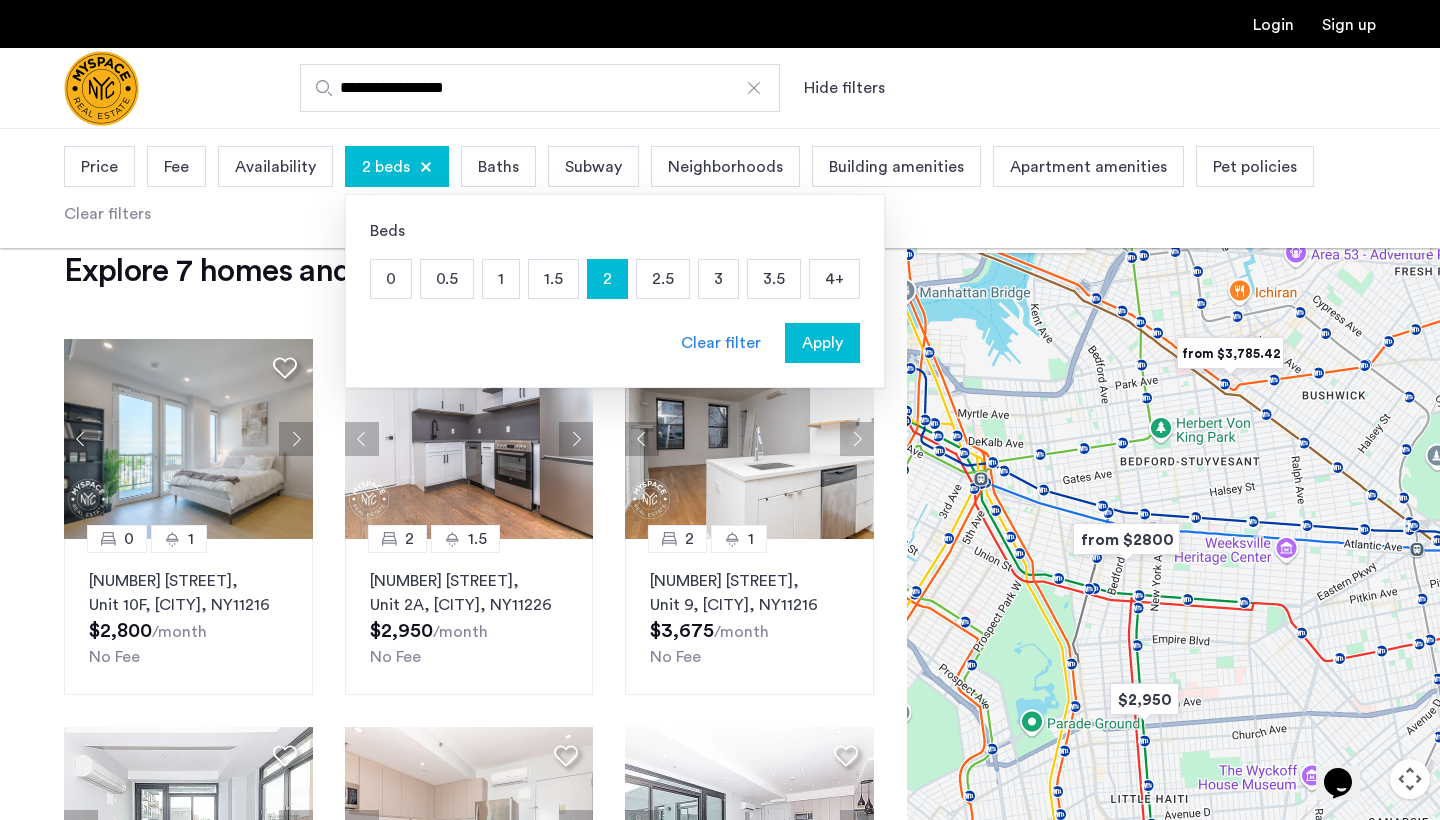 click on "Apply" at bounding box center (822, 343) 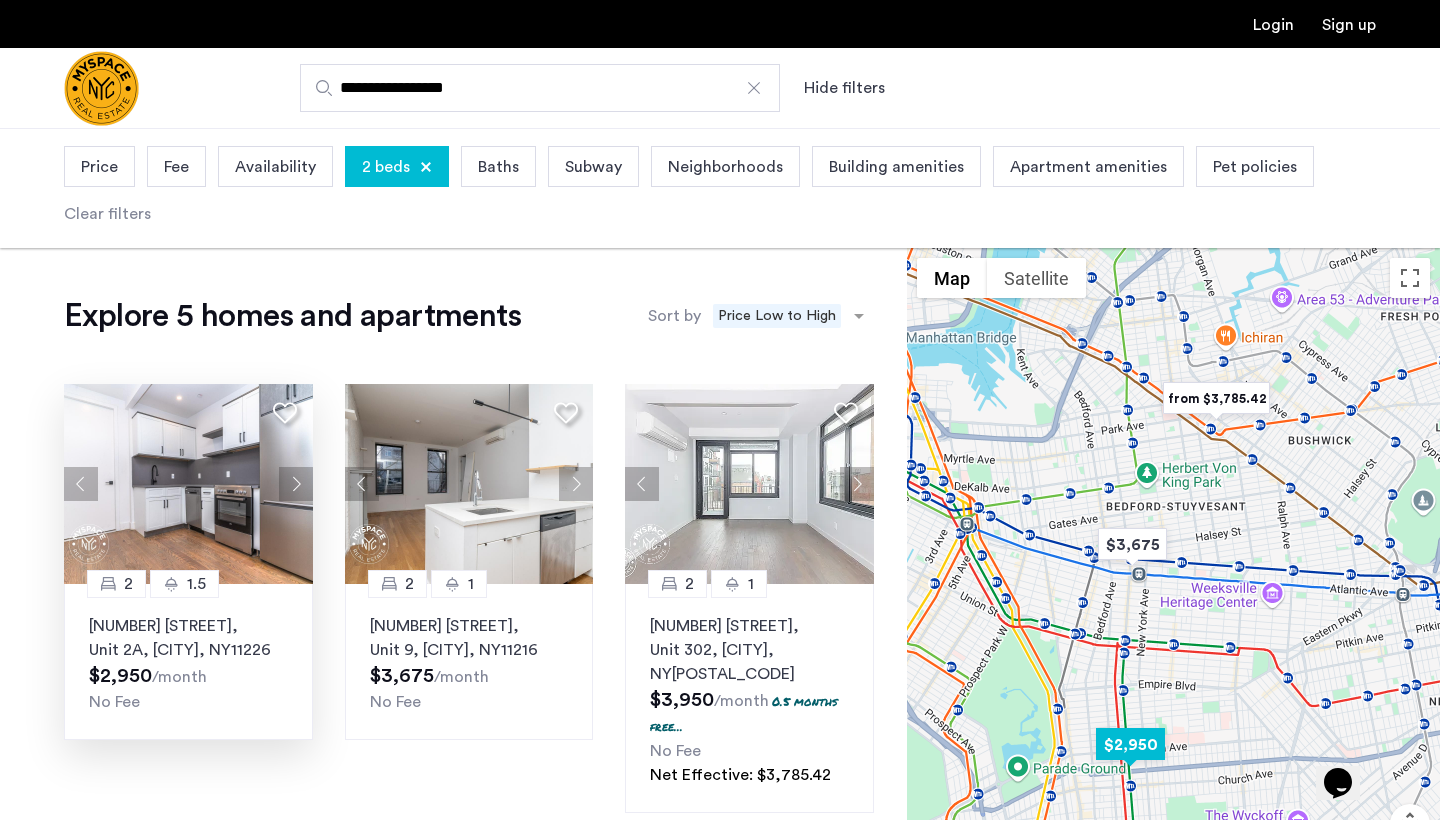 click on "1365 Nostrand Ave., Unit 2A, Brooklyn , NY  11226" 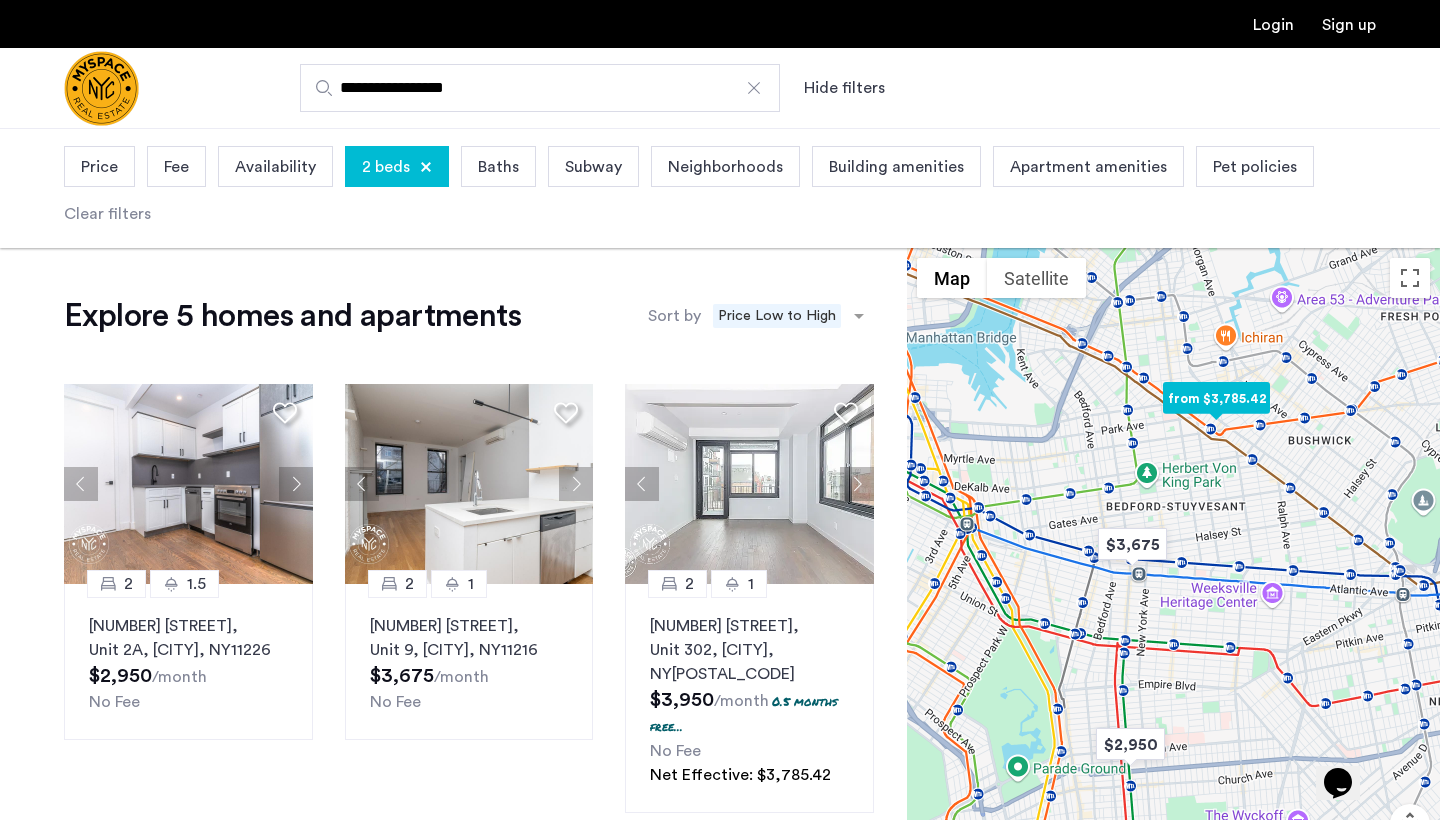 scroll, scrollTop: 0, scrollLeft: 0, axis: both 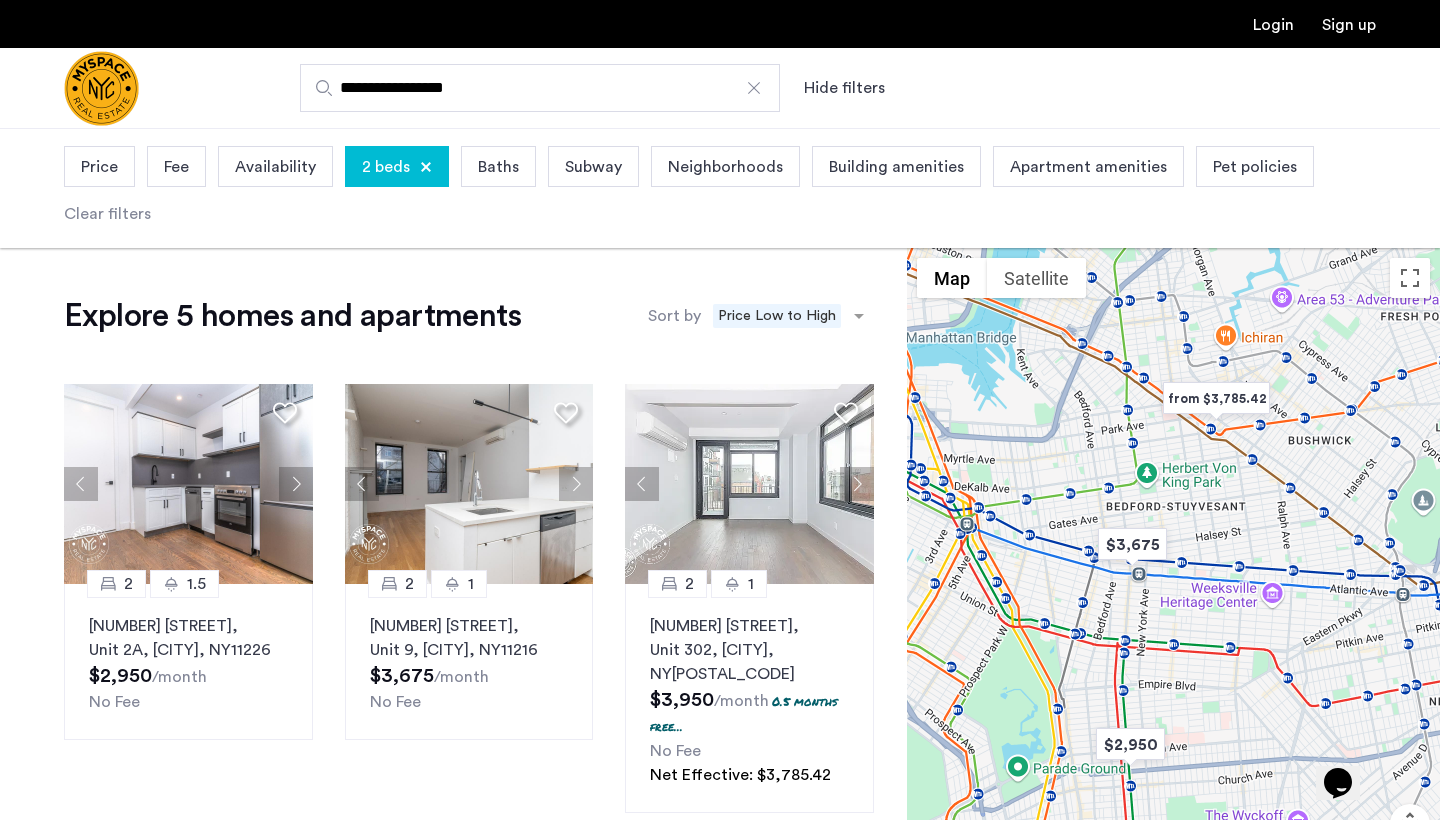 click on "**********" at bounding box center [540, 88] 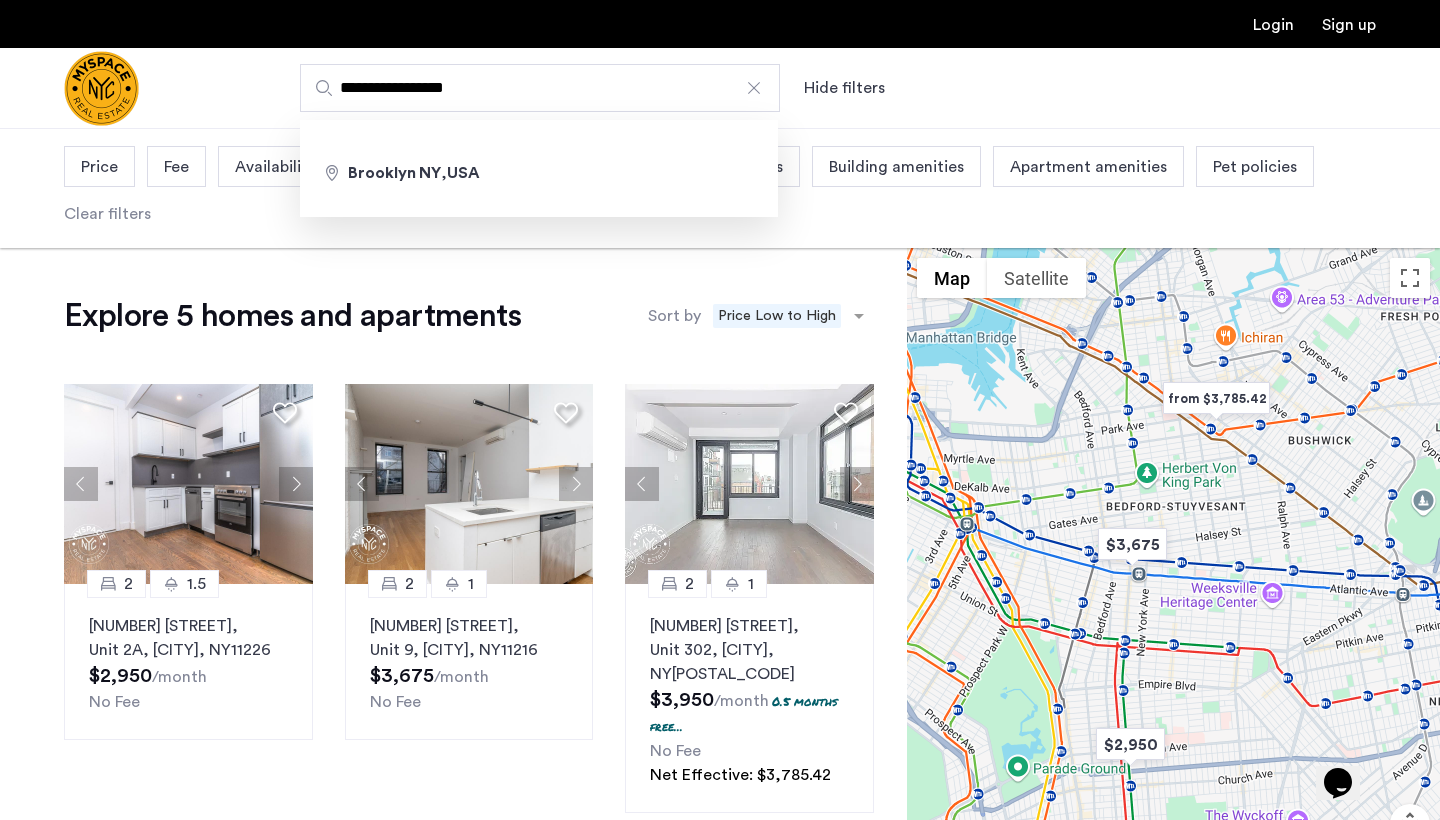 drag, startPoint x: 402, startPoint y: 91, endPoint x: 283, endPoint y: 87, distance: 119.06721 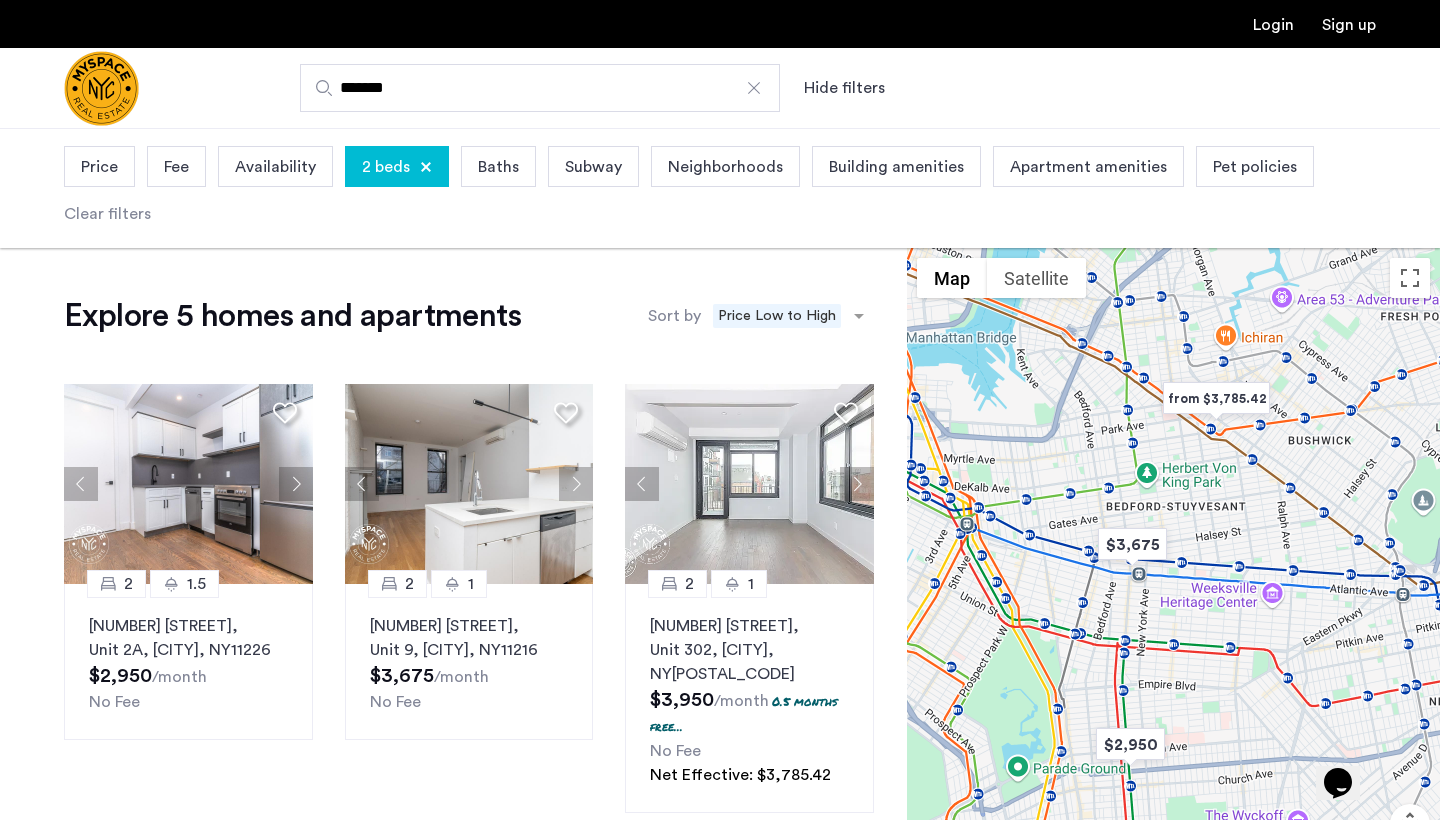 type on "**********" 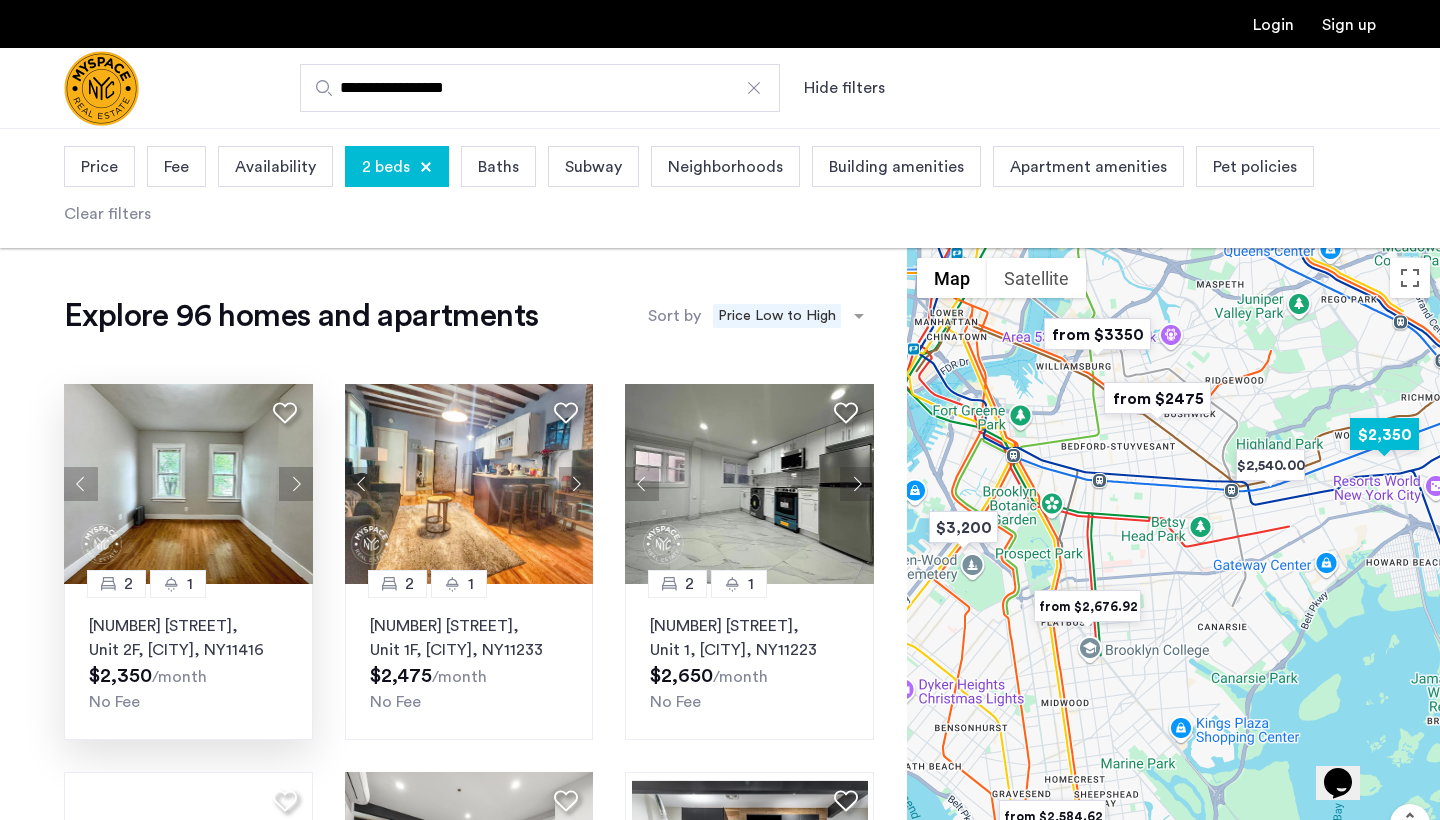 click 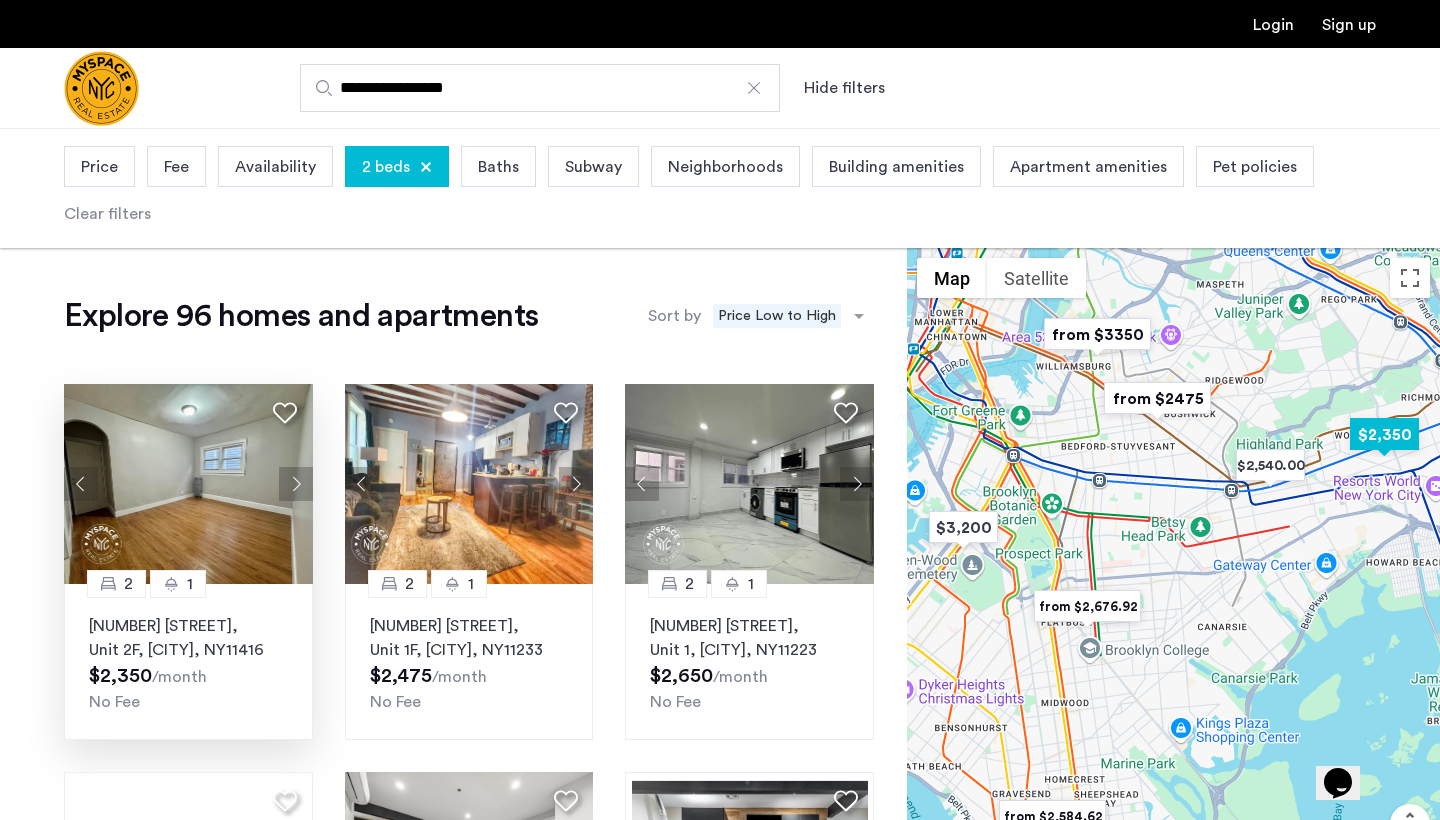 click 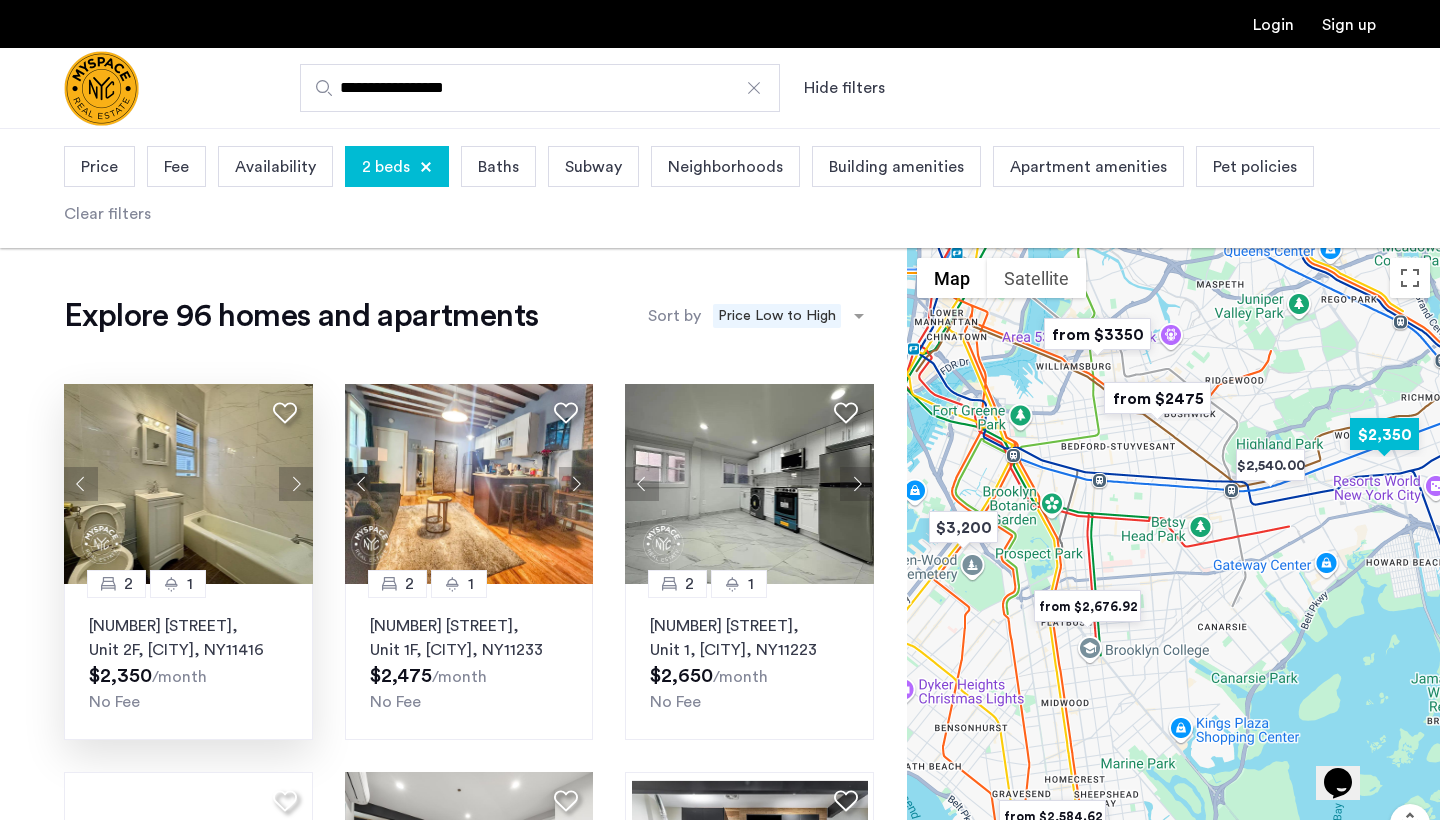 click 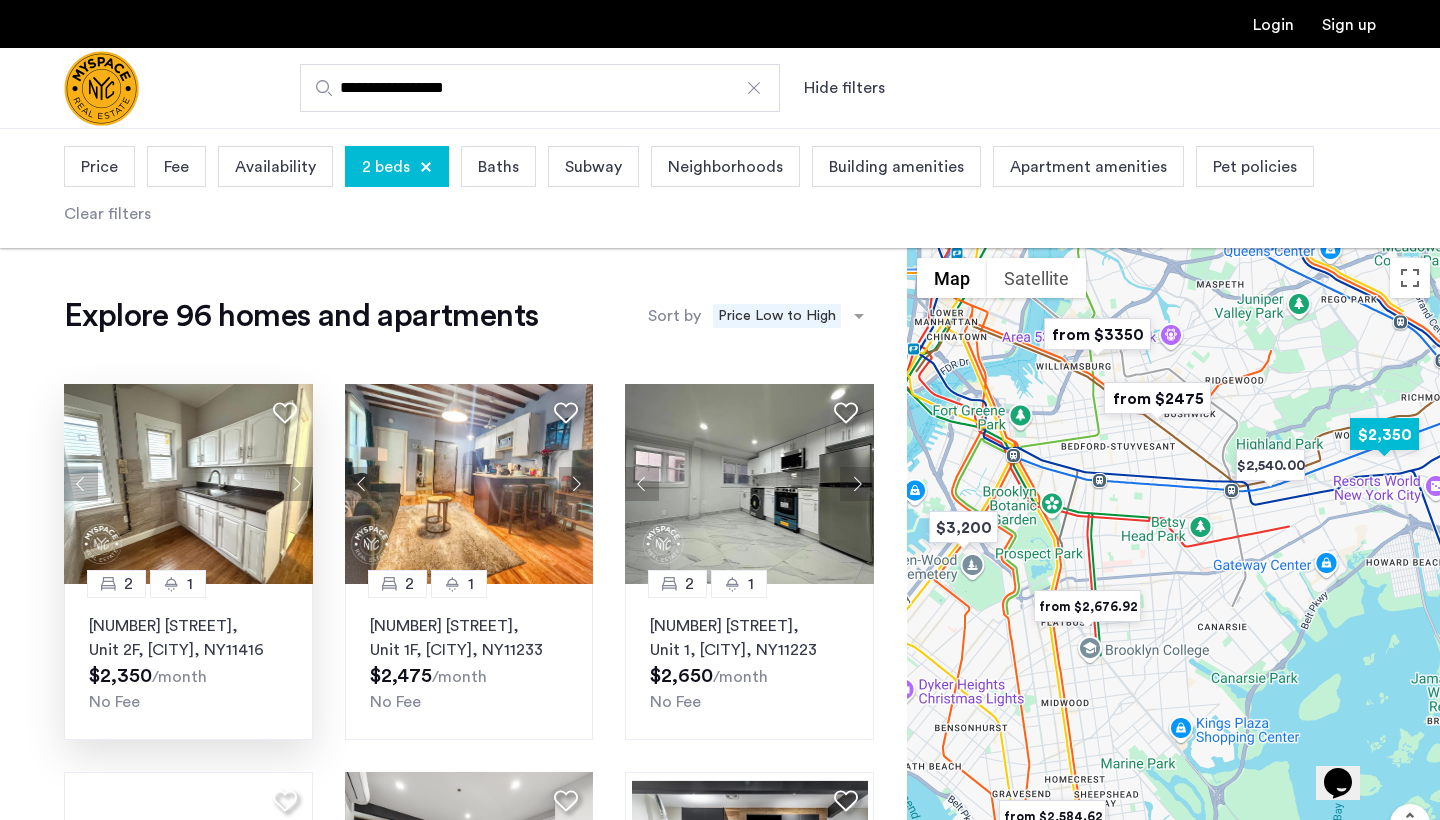 click 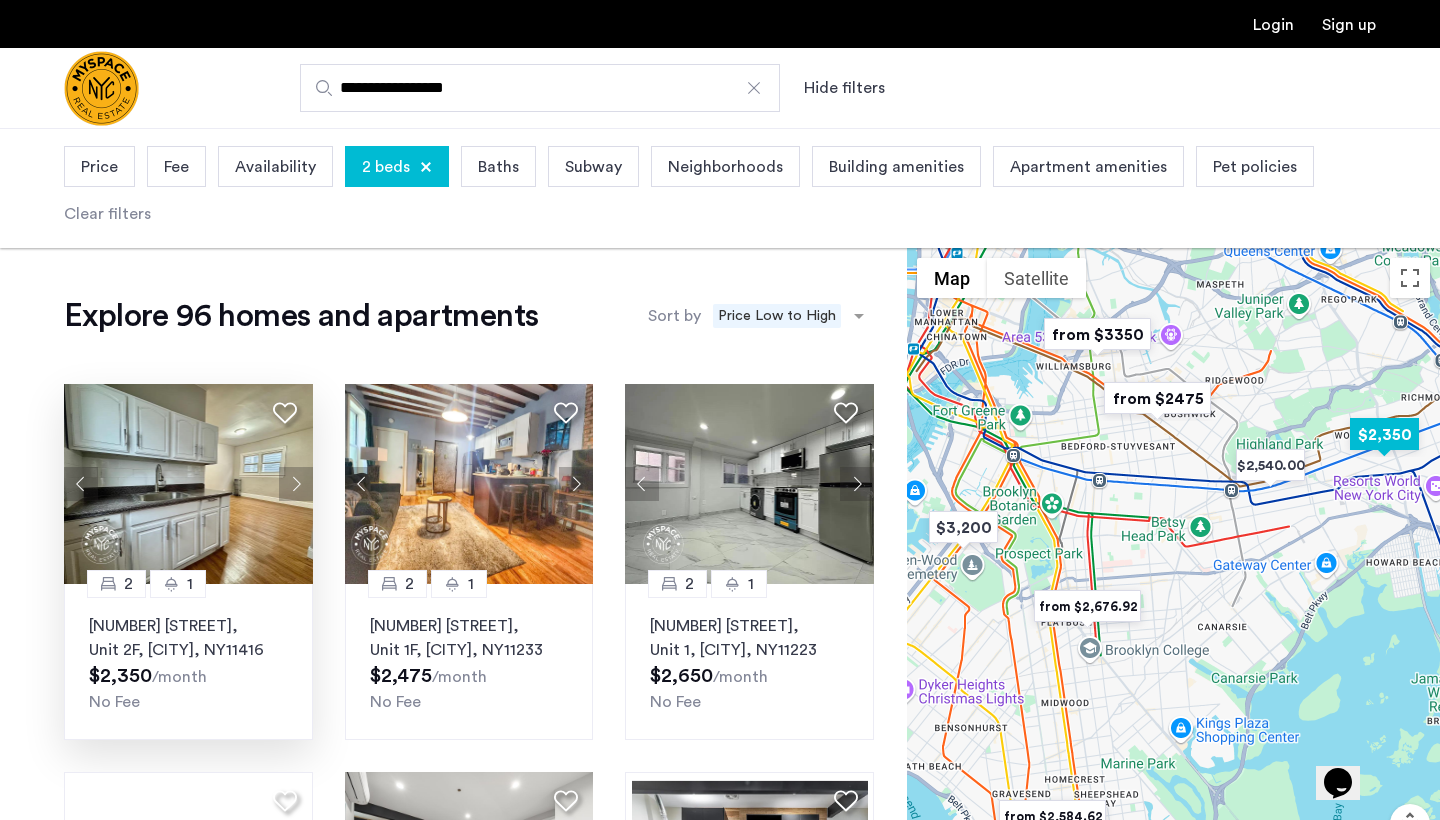 click on "97-18 91st Street, Unit 2F, Queens , NY  11416" 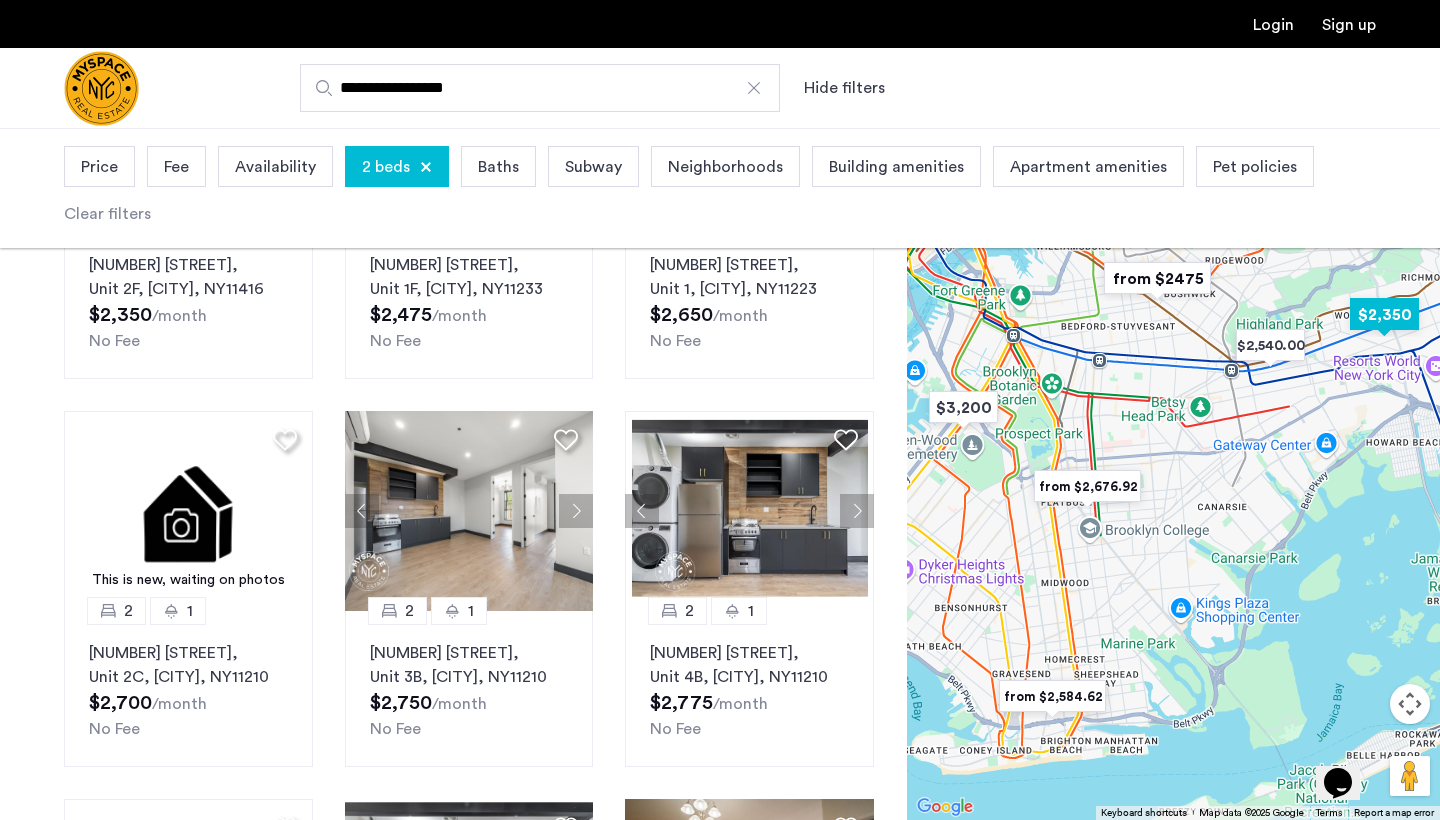 scroll, scrollTop: 361, scrollLeft: 0, axis: vertical 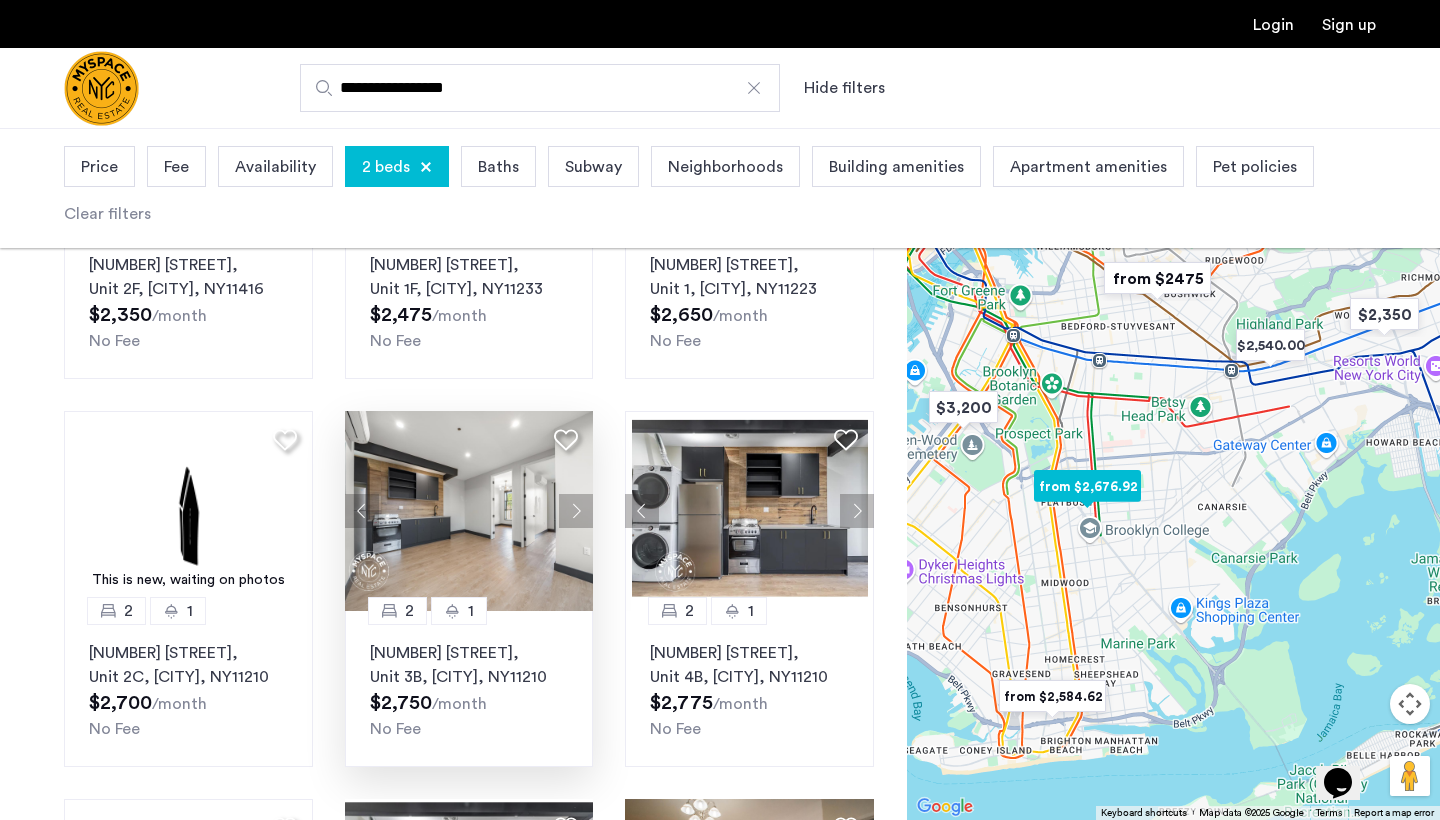 click on "1629 Brooklyn Avenue, Unit 3B, Brooklyn , NY  11210" 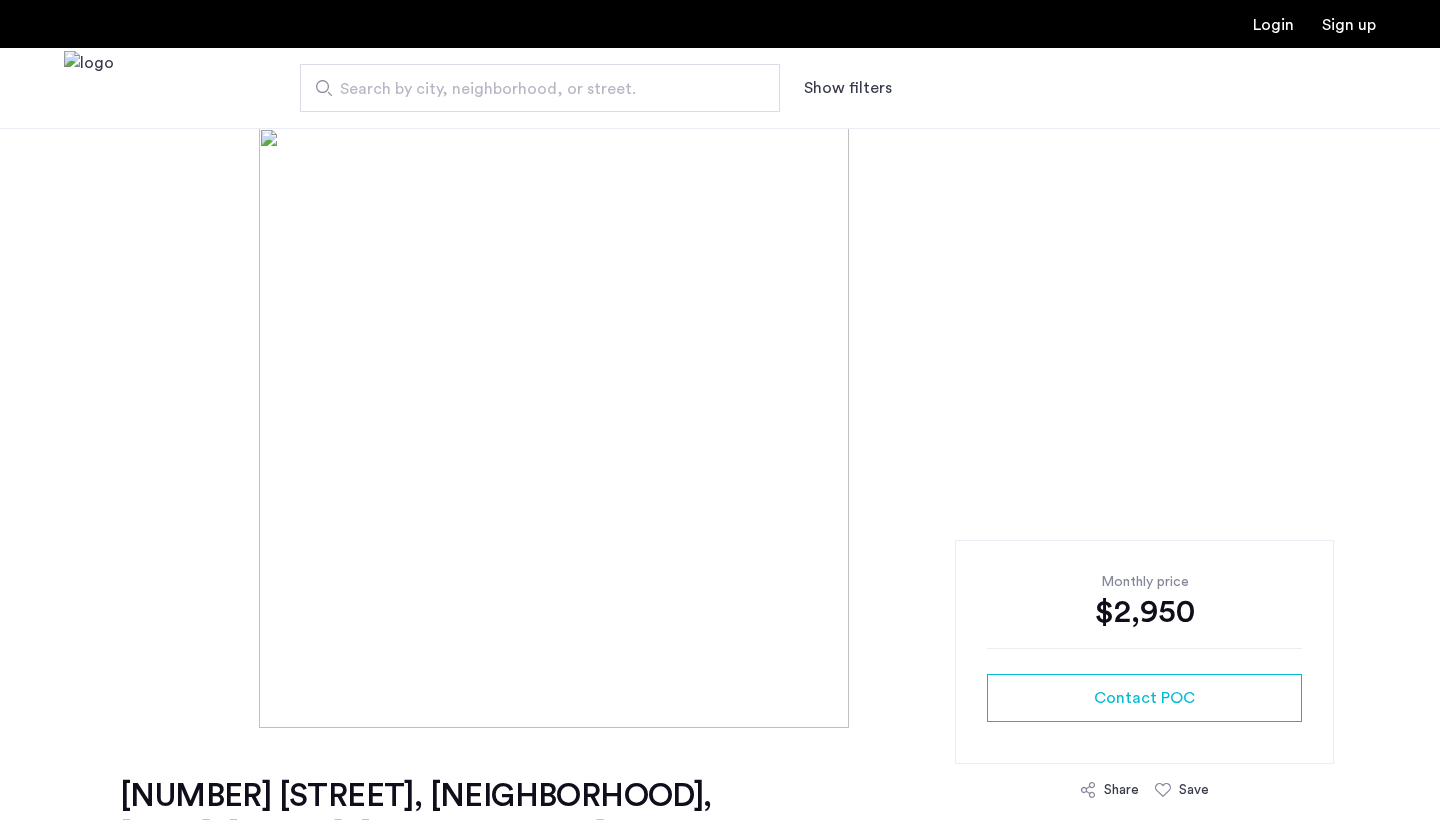 scroll, scrollTop: 0, scrollLeft: 0, axis: both 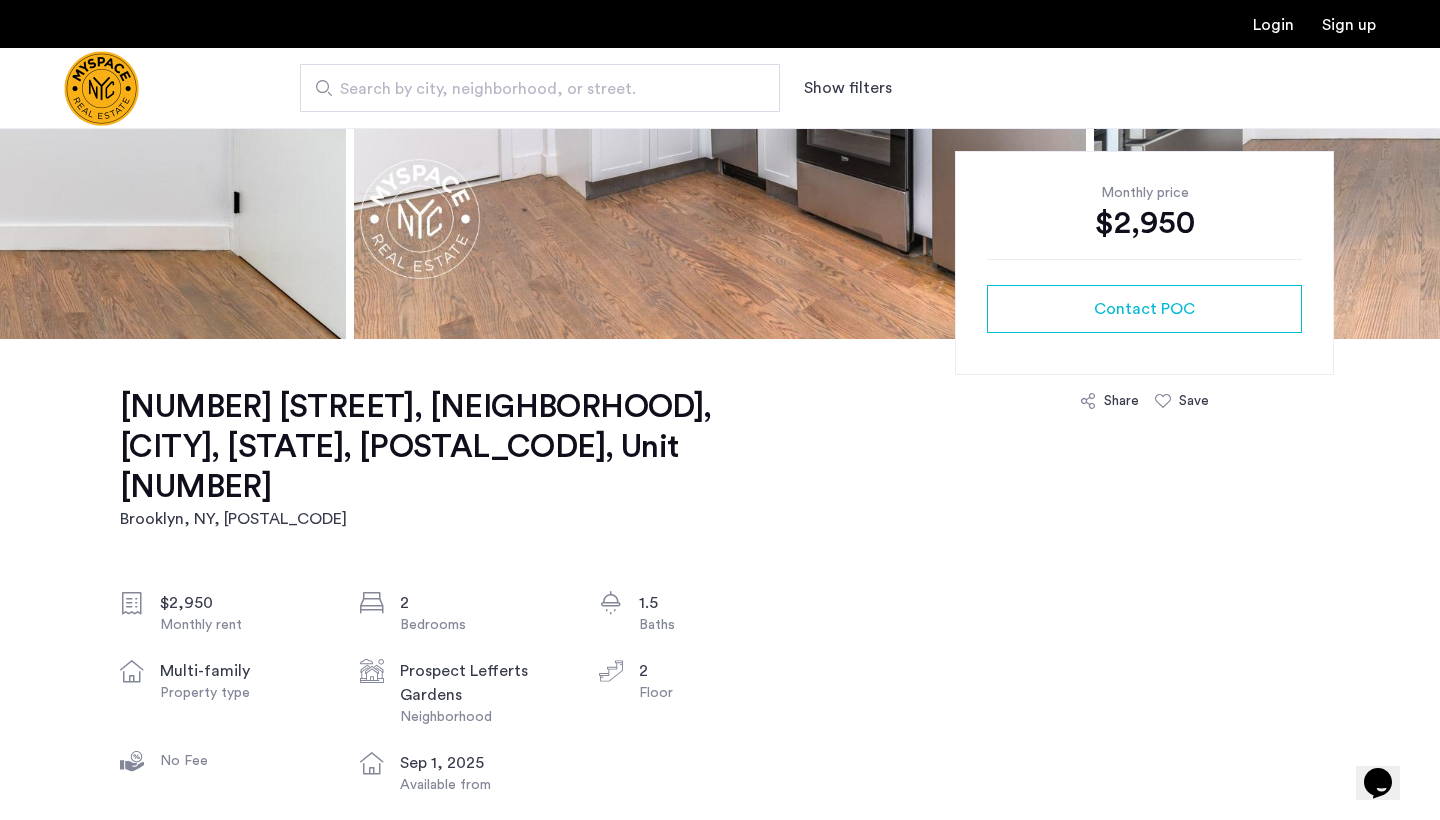 click on "1365 Nostrand Ave., Prospect Lefferts Gardens, Brooklyn, NY, 11226, Unit 2A" 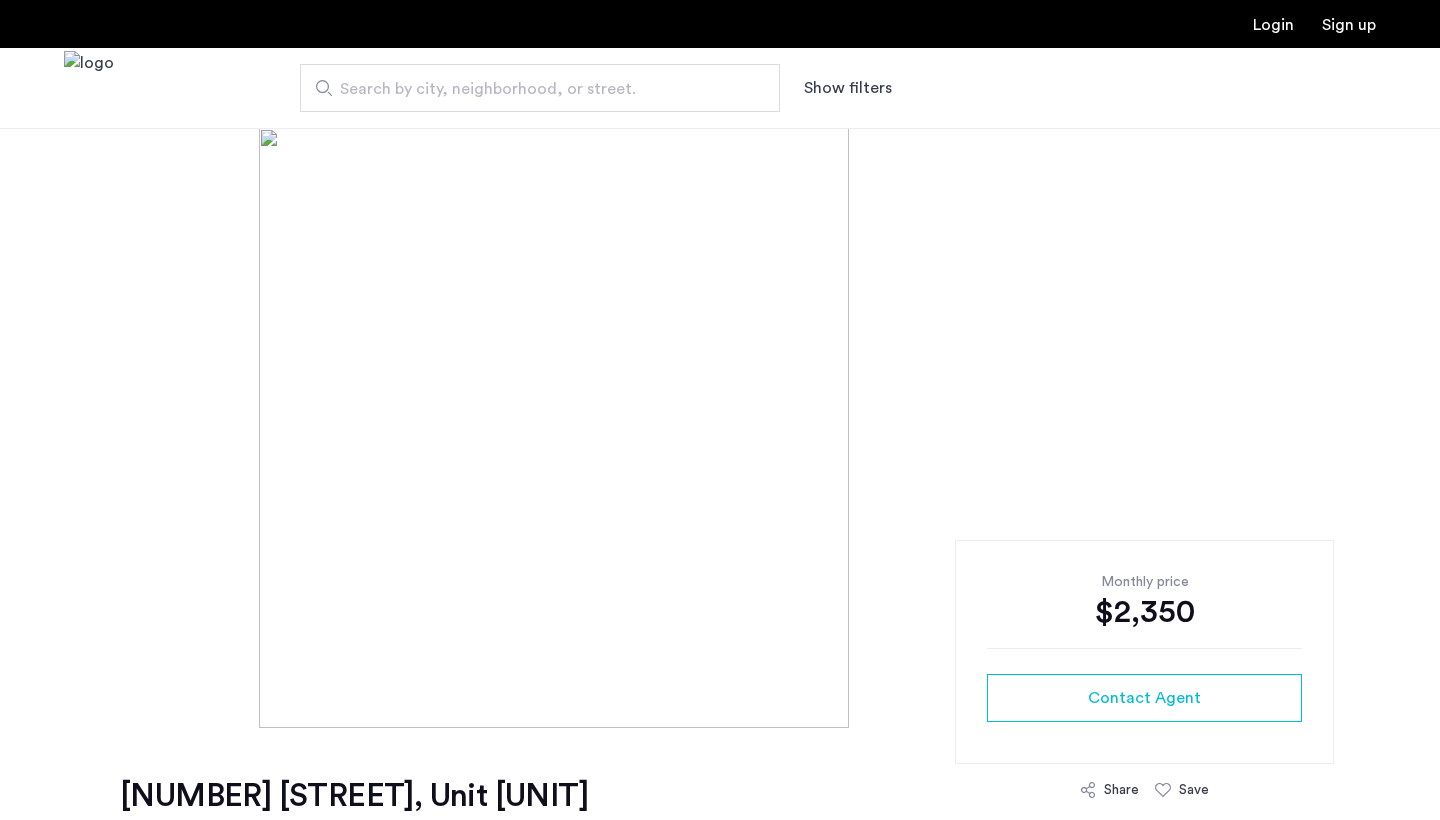 scroll, scrollTop: 0, scrollLeft: 0, axis: both 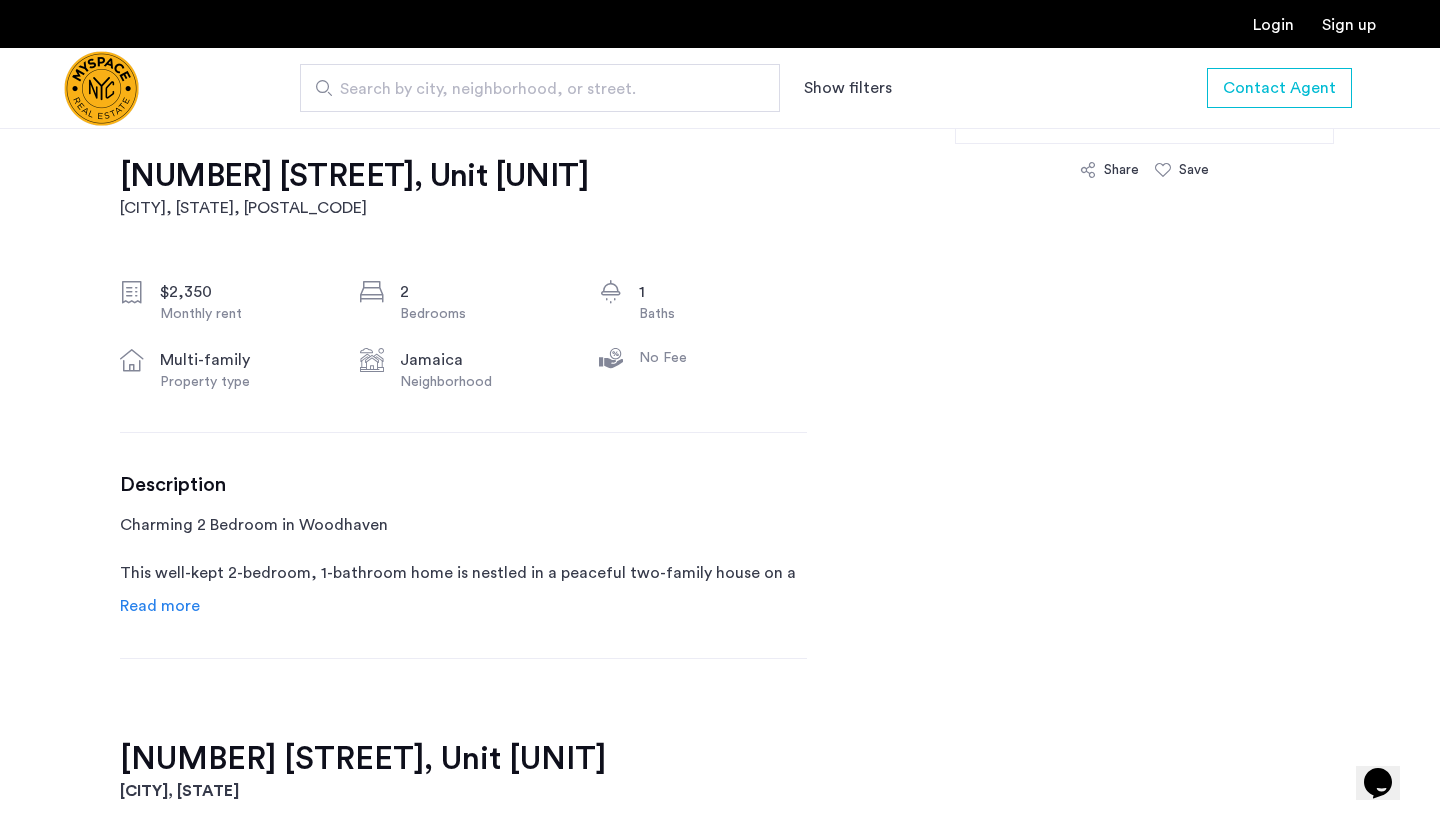 click on "Read more" 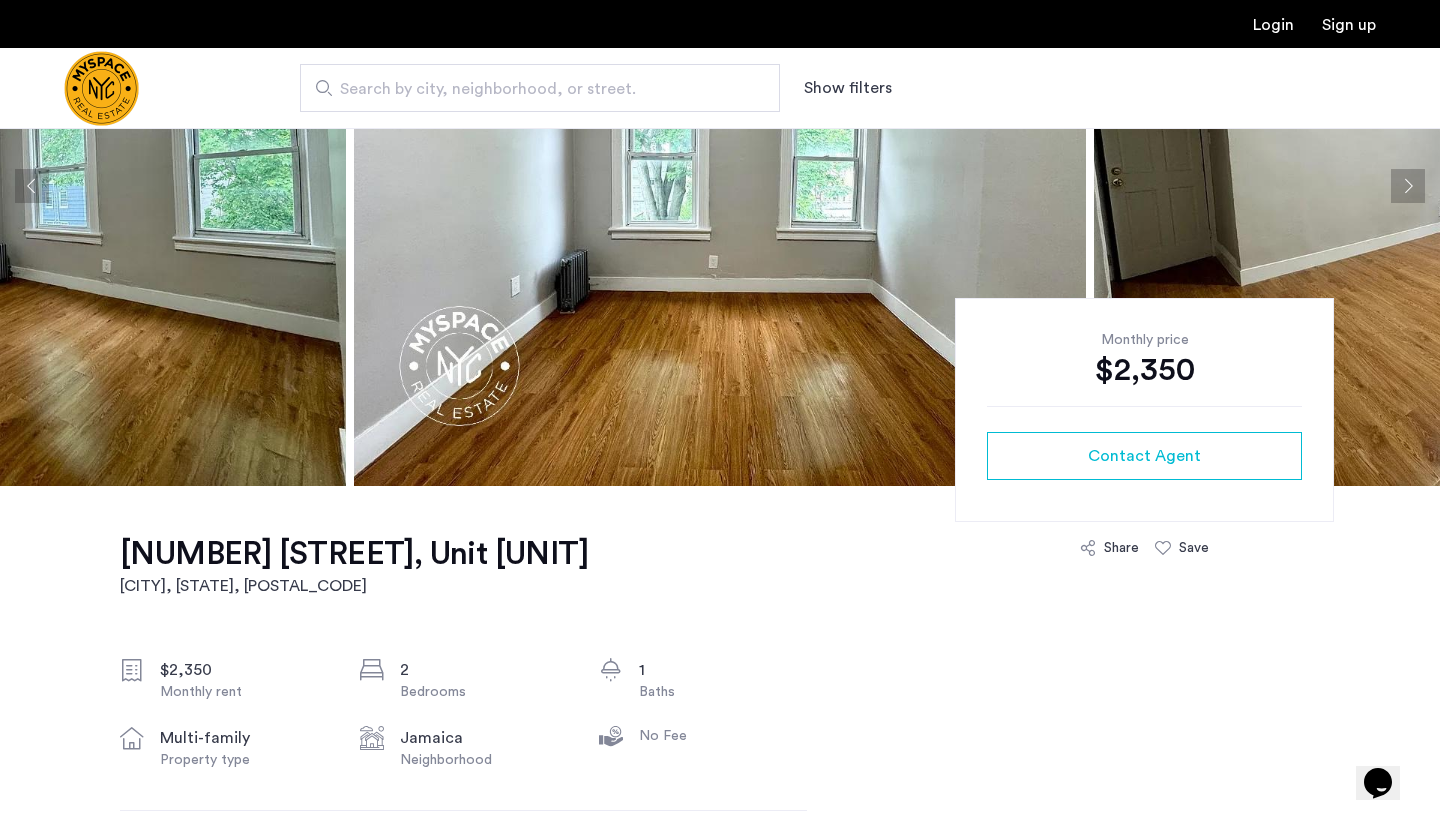 scroll, scrollTop: 282, scrollLeft: 0, axis: vertical 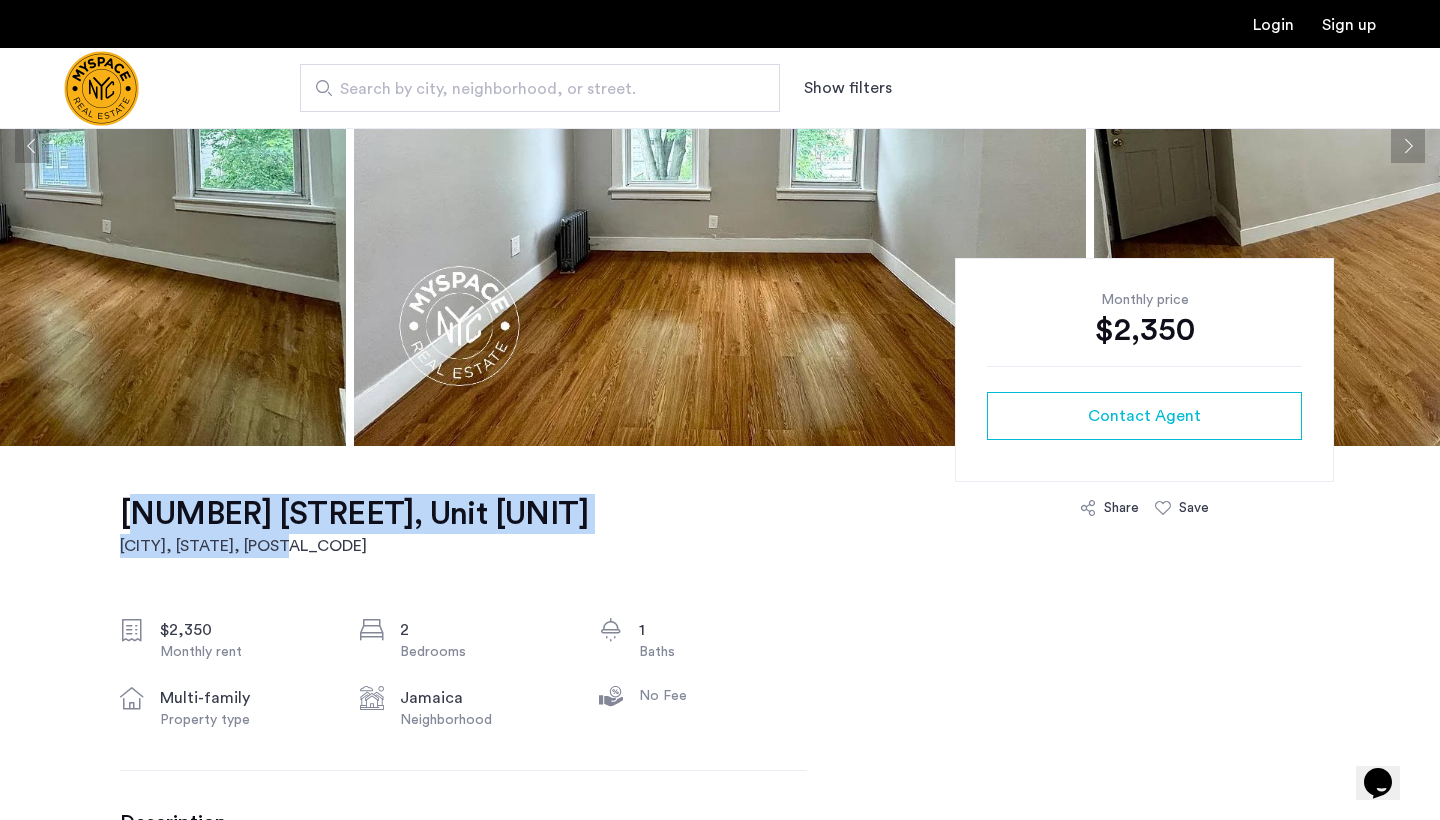 drag, startPoint x: 492, startPoint y: 503, endPoint x: 101, endPoint y: 508, distance: 391.03198 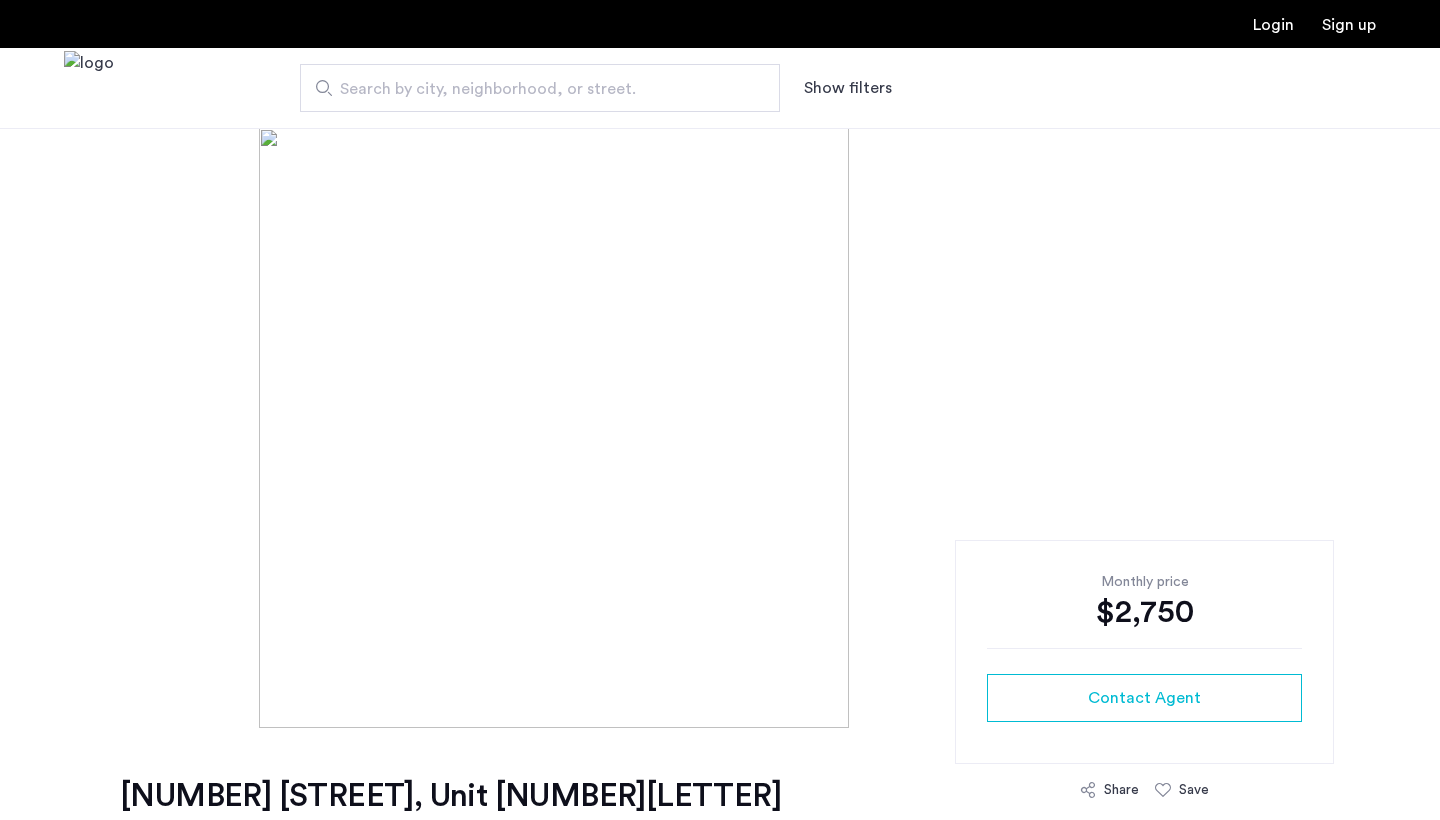 scroll, scrollTop: 0, scrollLeft: 0, axis: both 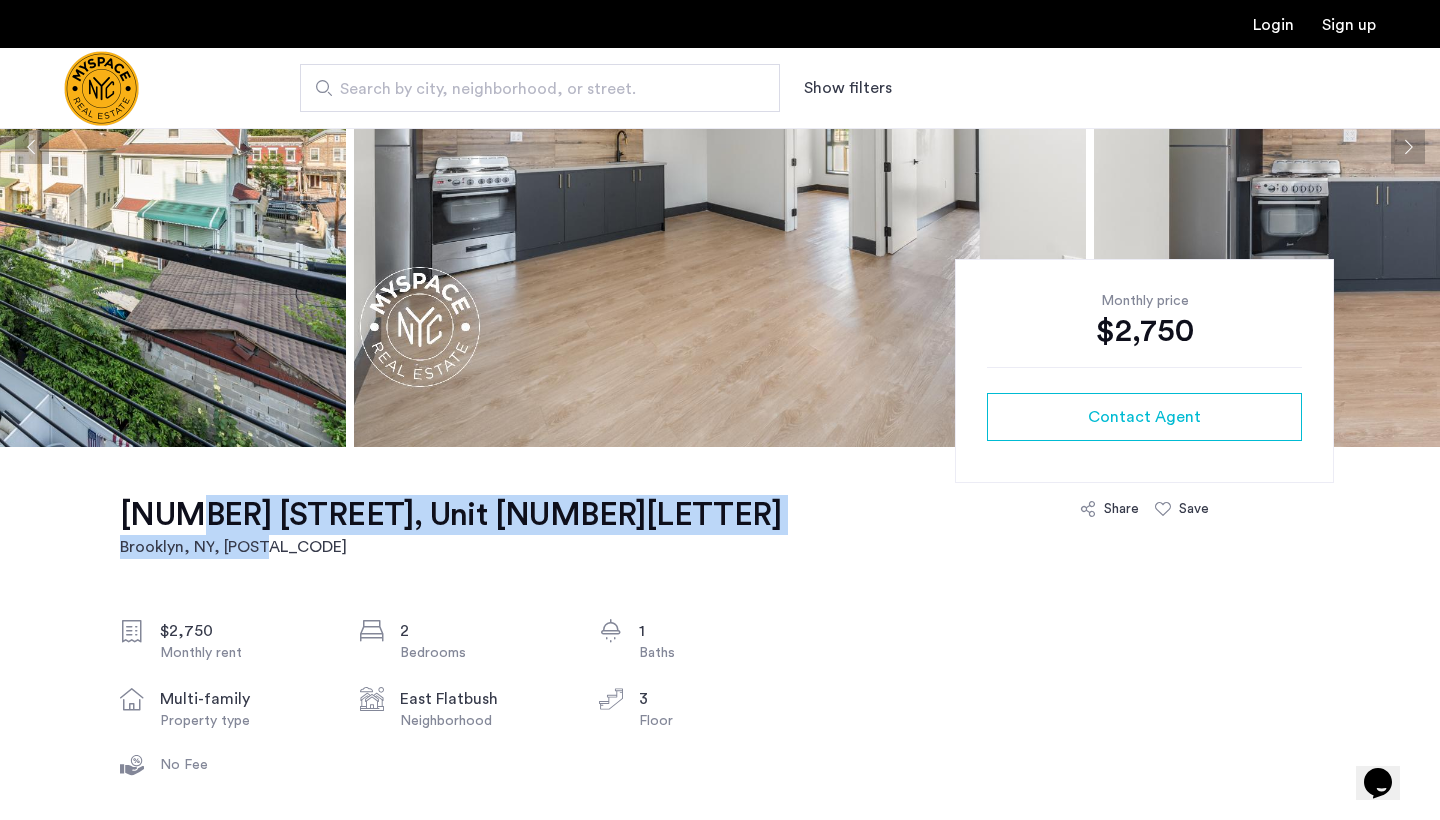 drag, startPoint x: 562, startPoint y: 502, endPoint x: 159, endPoint y: 491, distance: 403.1501 